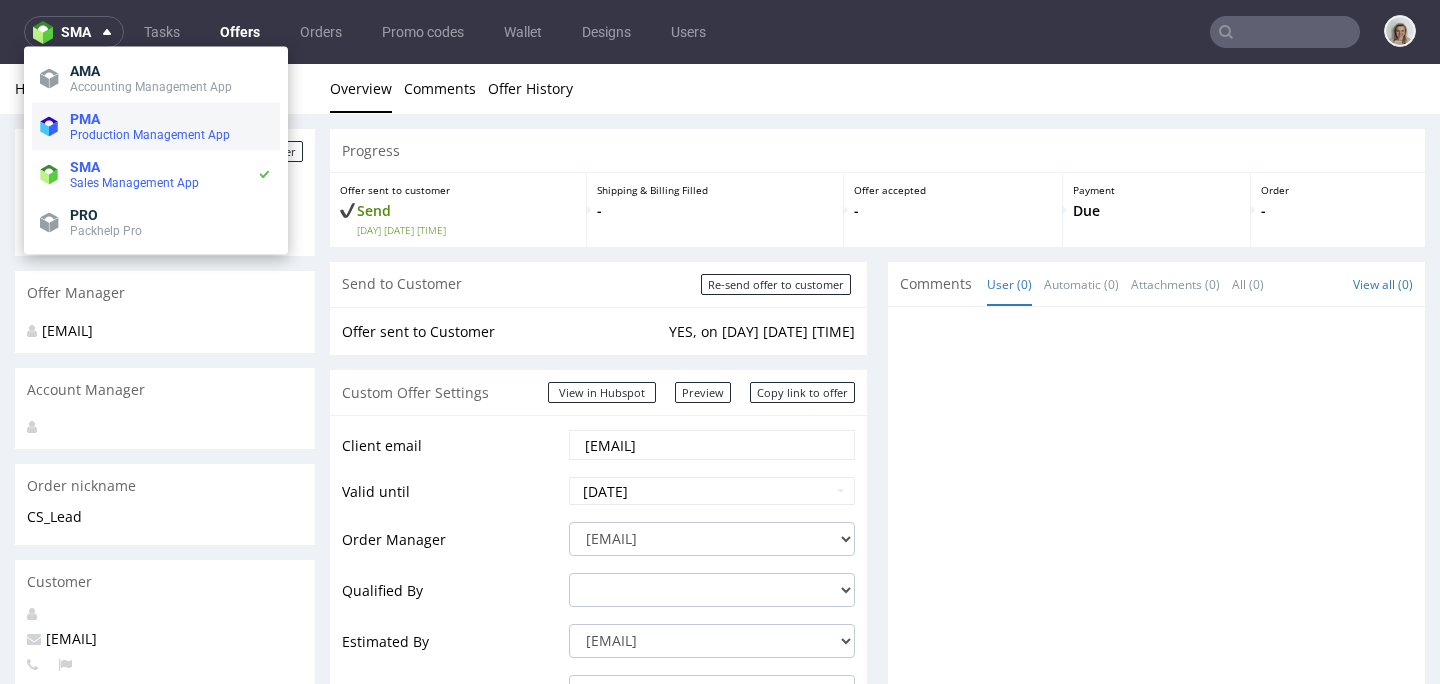 scroll, scrollTop: 1212, scrollLeft: 0, axis: vertical 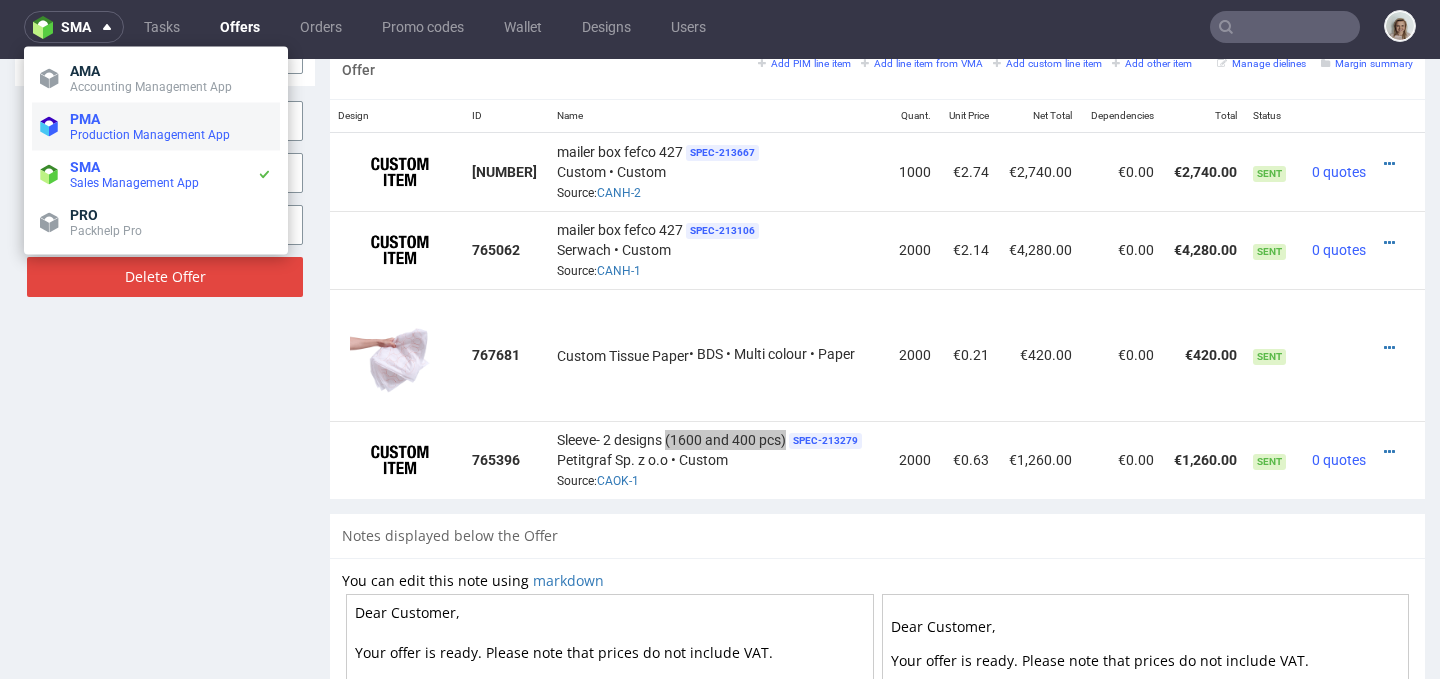 click on "Production Management App" at bounding box center [171, 135] 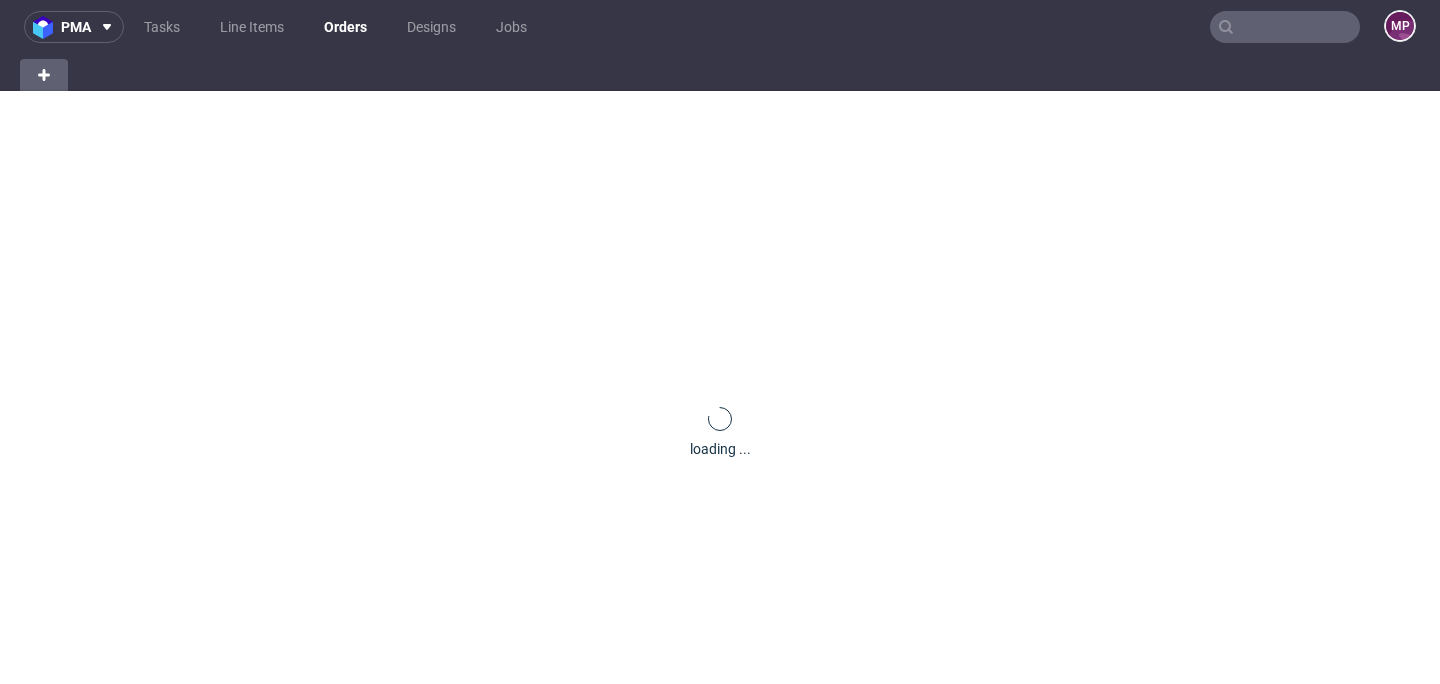 scroll, scrollTop: 0, scrollLeft: 0, axis: both 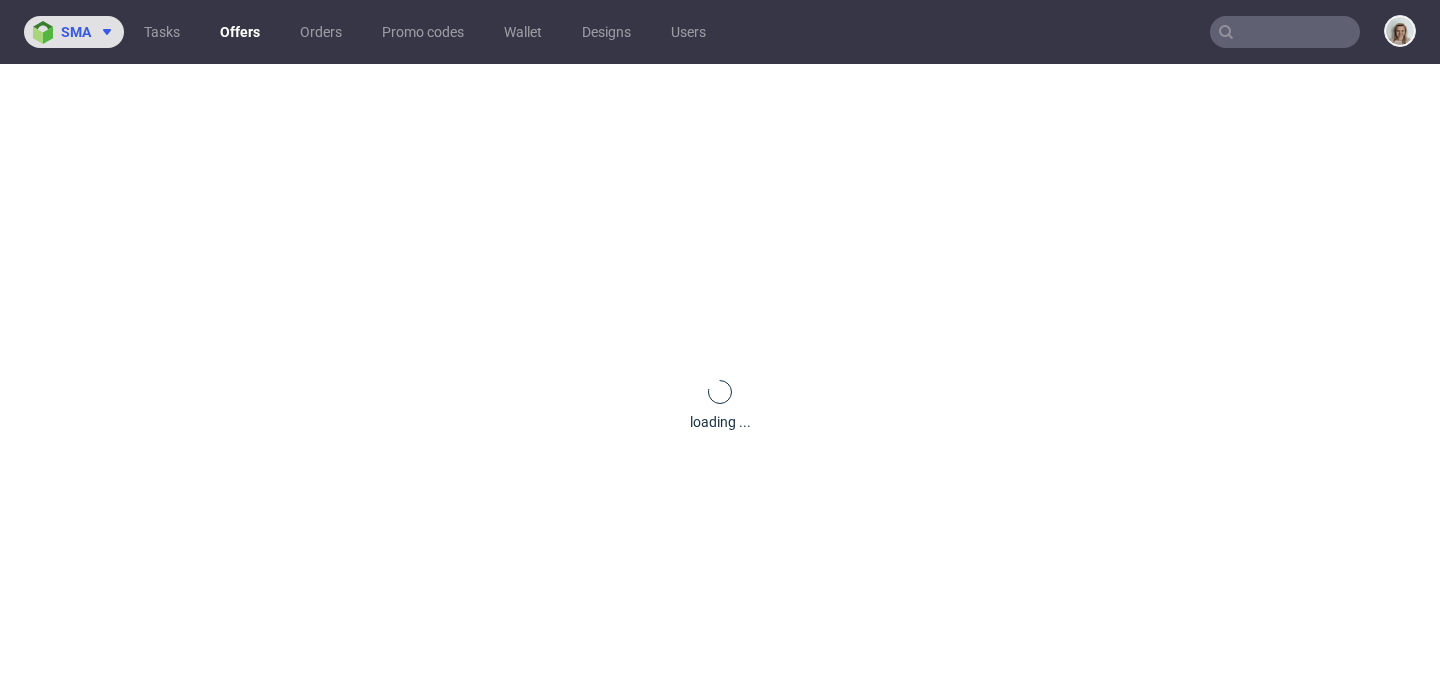 click on "sma" at bounding box center (76, 32) 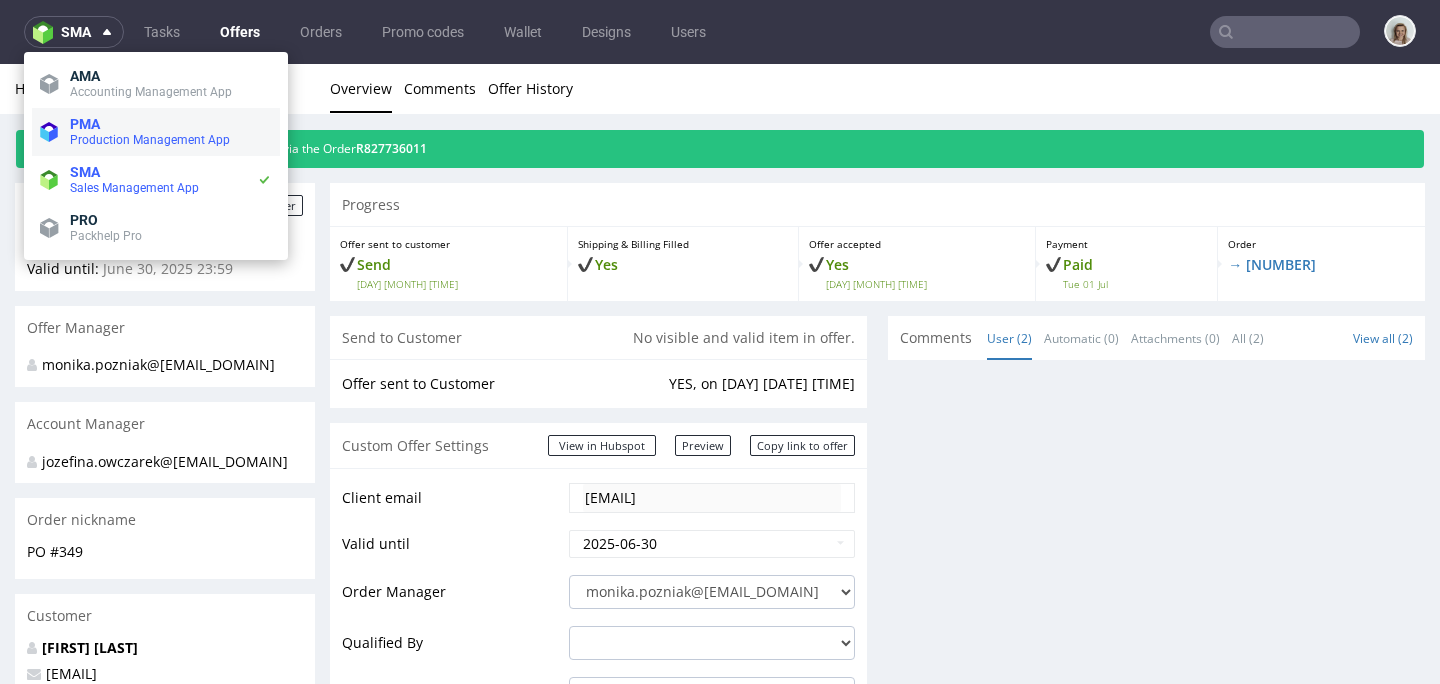 click on "PMA Production Management App" at bounding box center [156, 132] 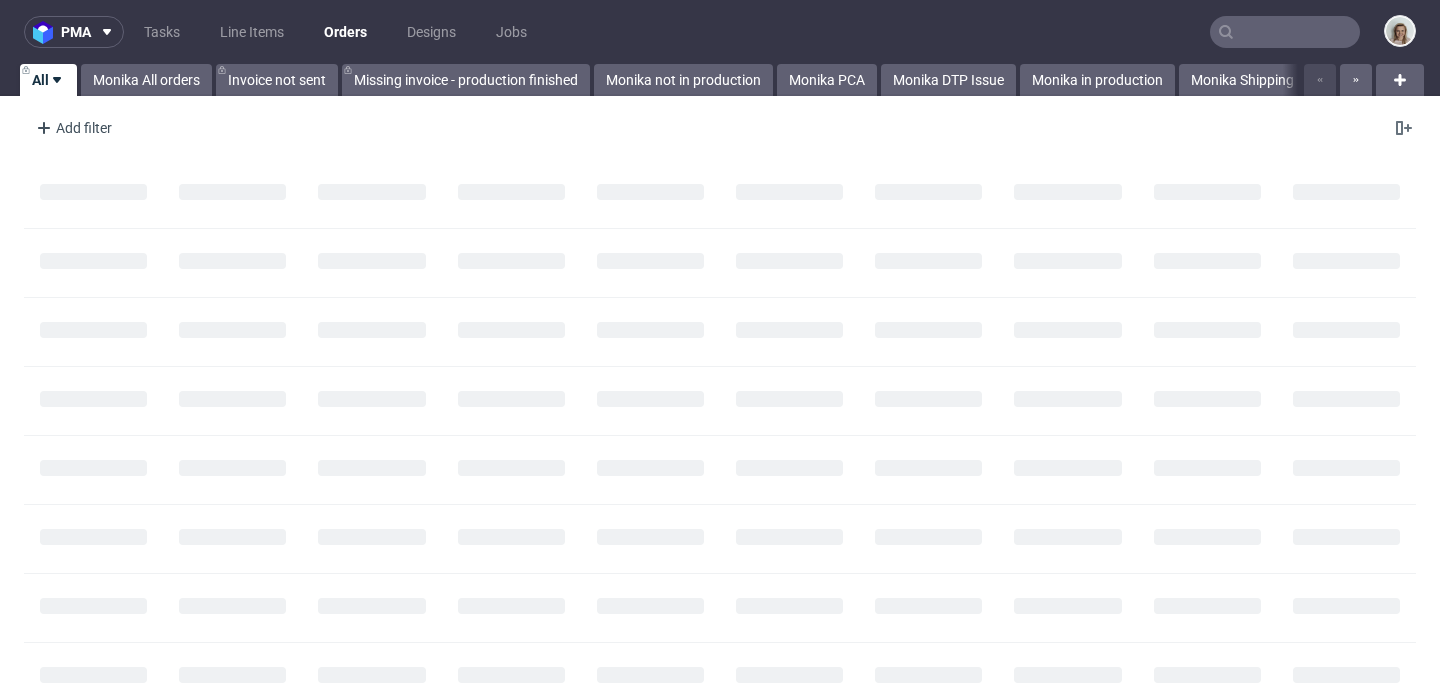 click at bounding box center [1285, 32] 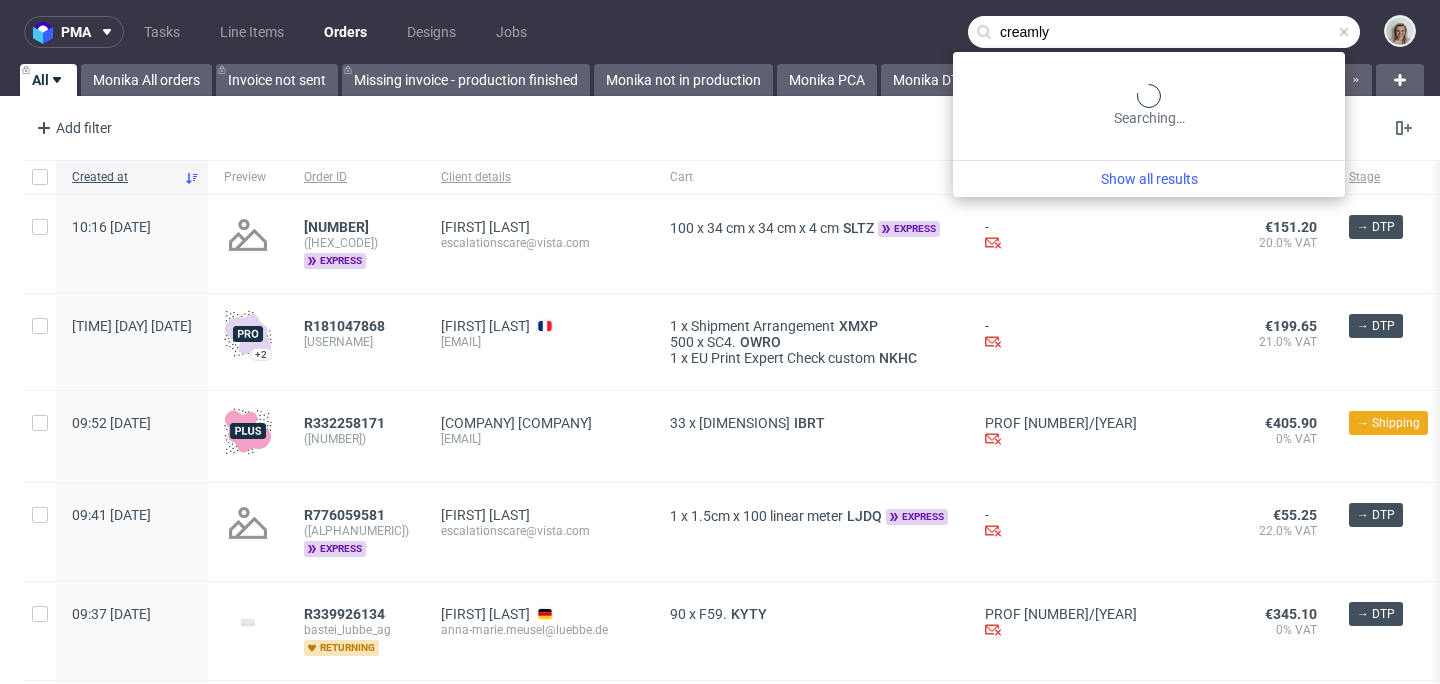 type on "creamly" 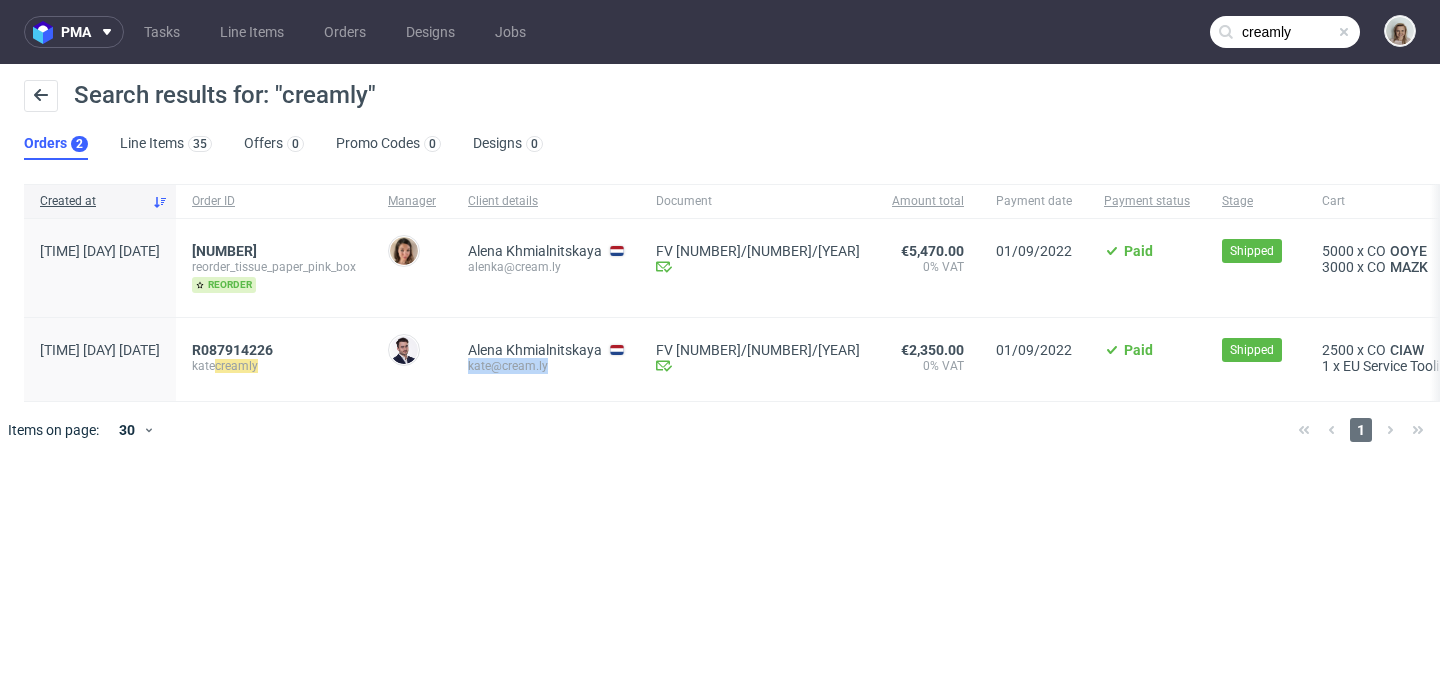 drag, startPoint x: 589, startPoint y: 366, endPoint x: 485, endPoint y: 368, distance: 104.019226 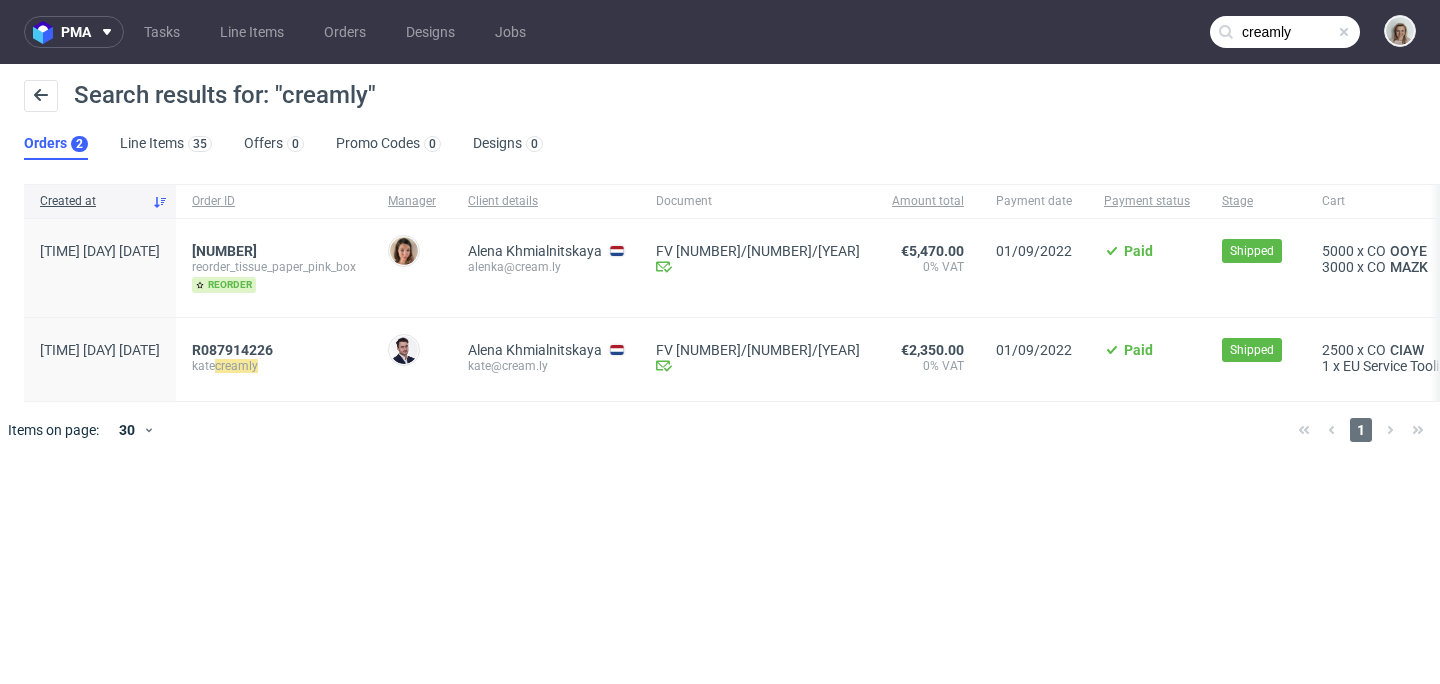 click at bounding box center (1344, 32) 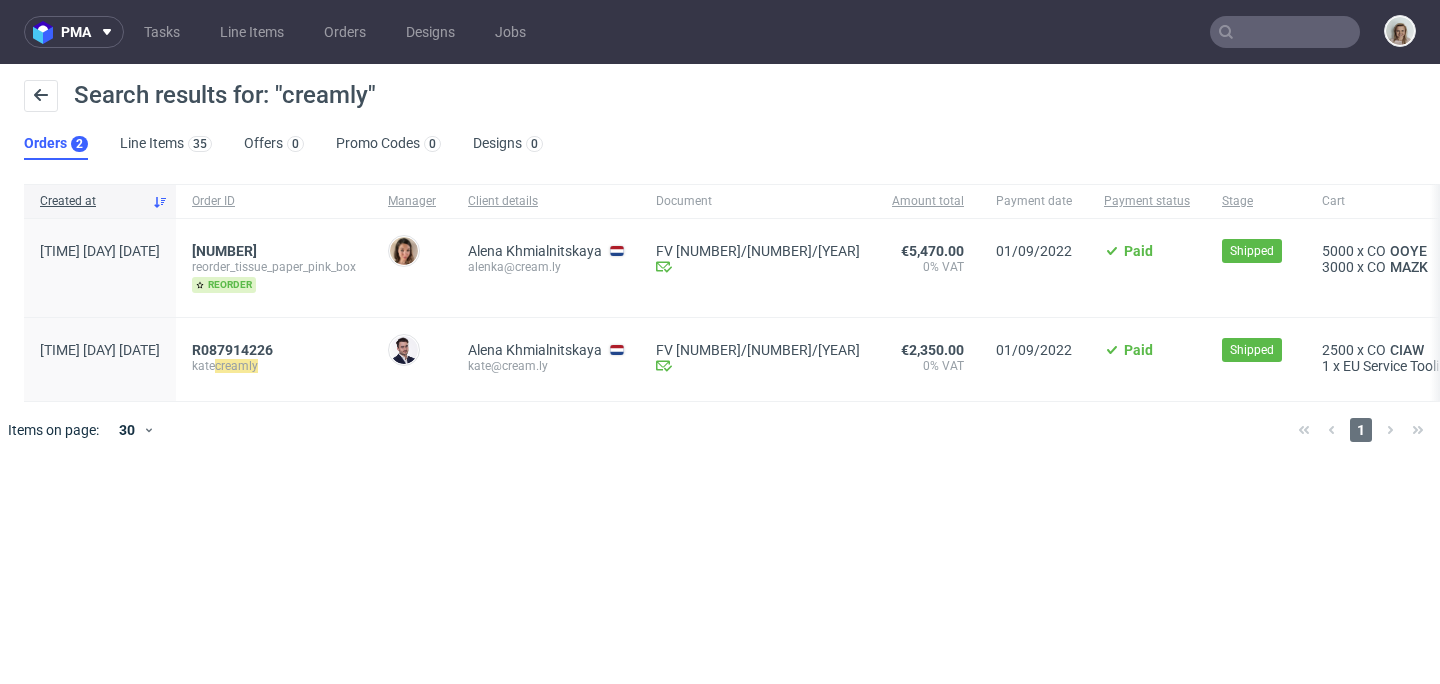 click at bounding box center [1285, 32] 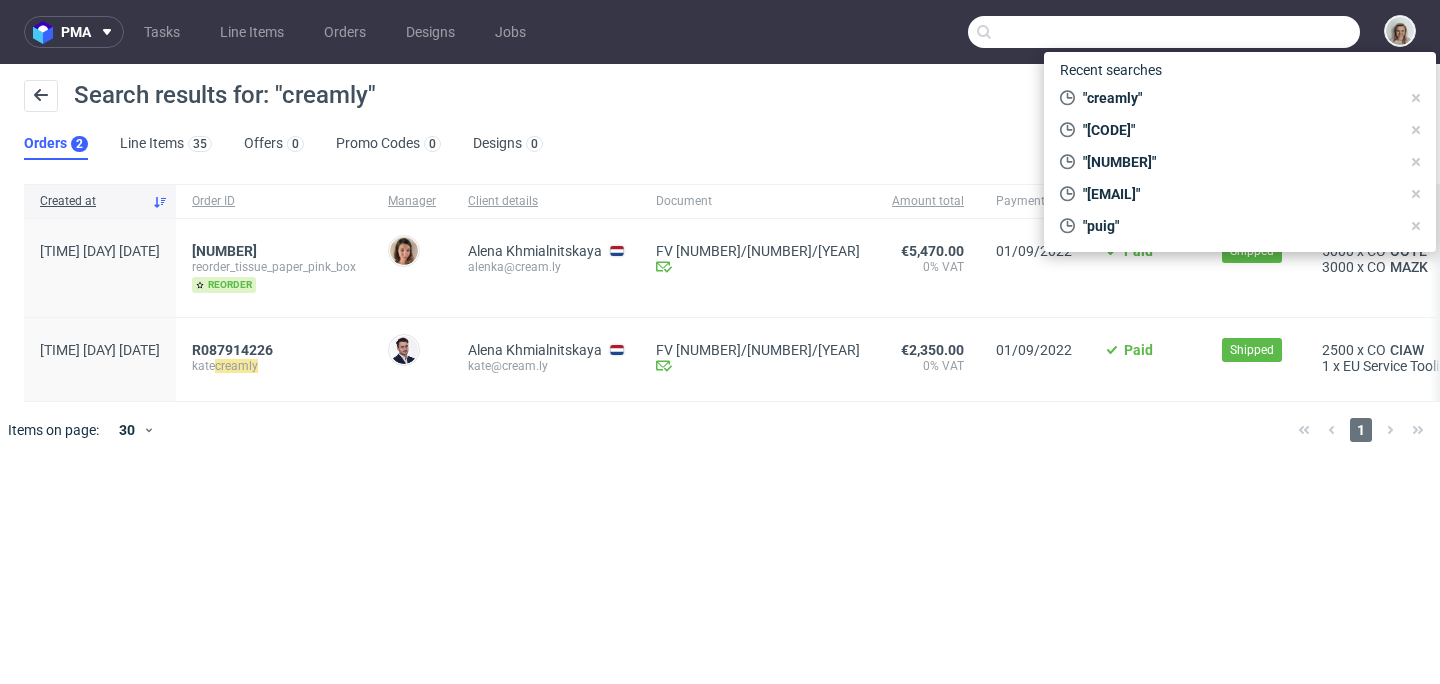 paste on "kate@cream.ly" 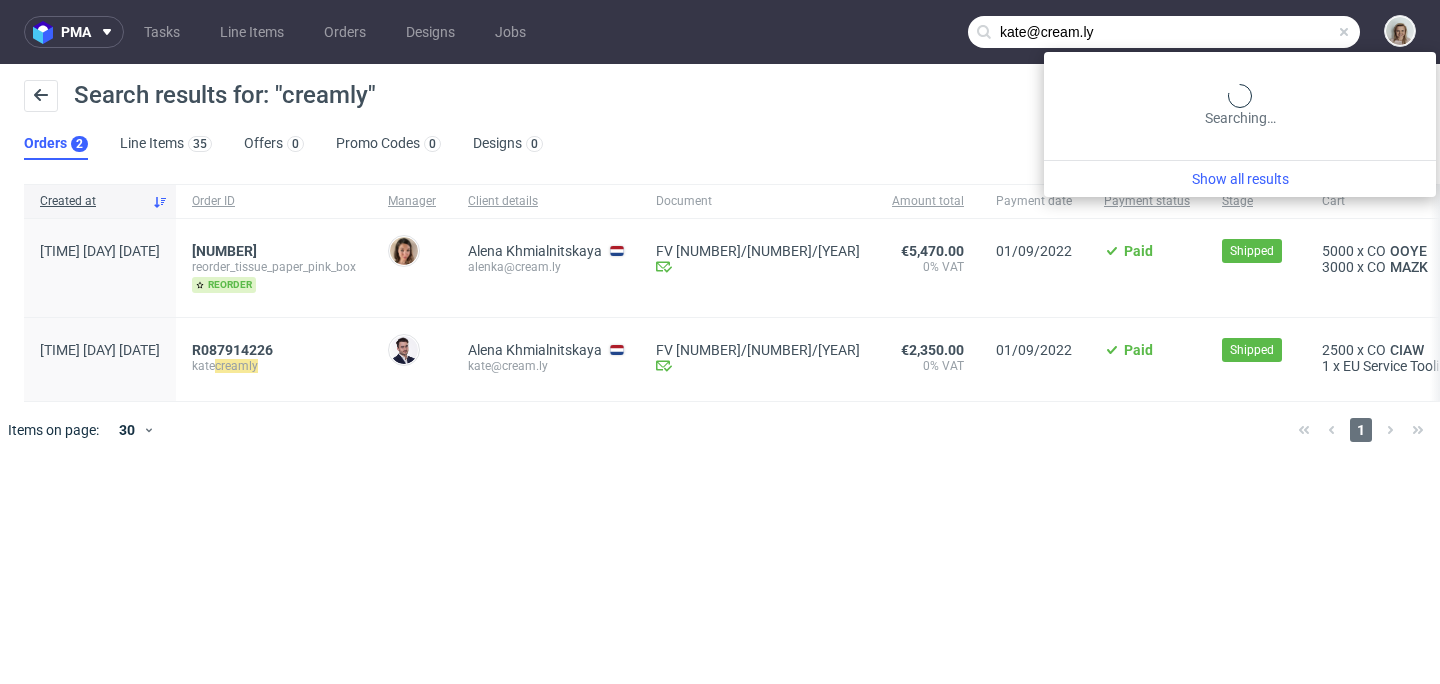 type on "kate@cream.ly" 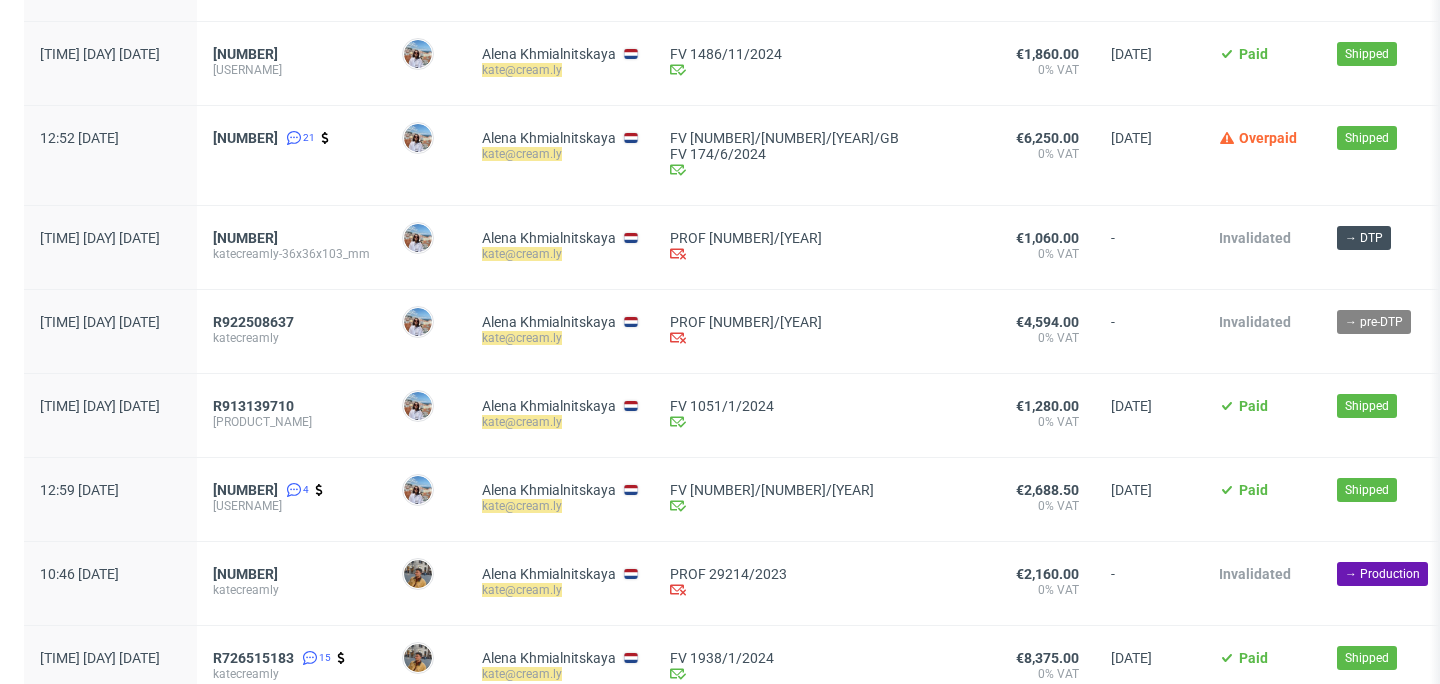 scroll, scrollTop: 1456, scrollLeft: 0, axis: vertical 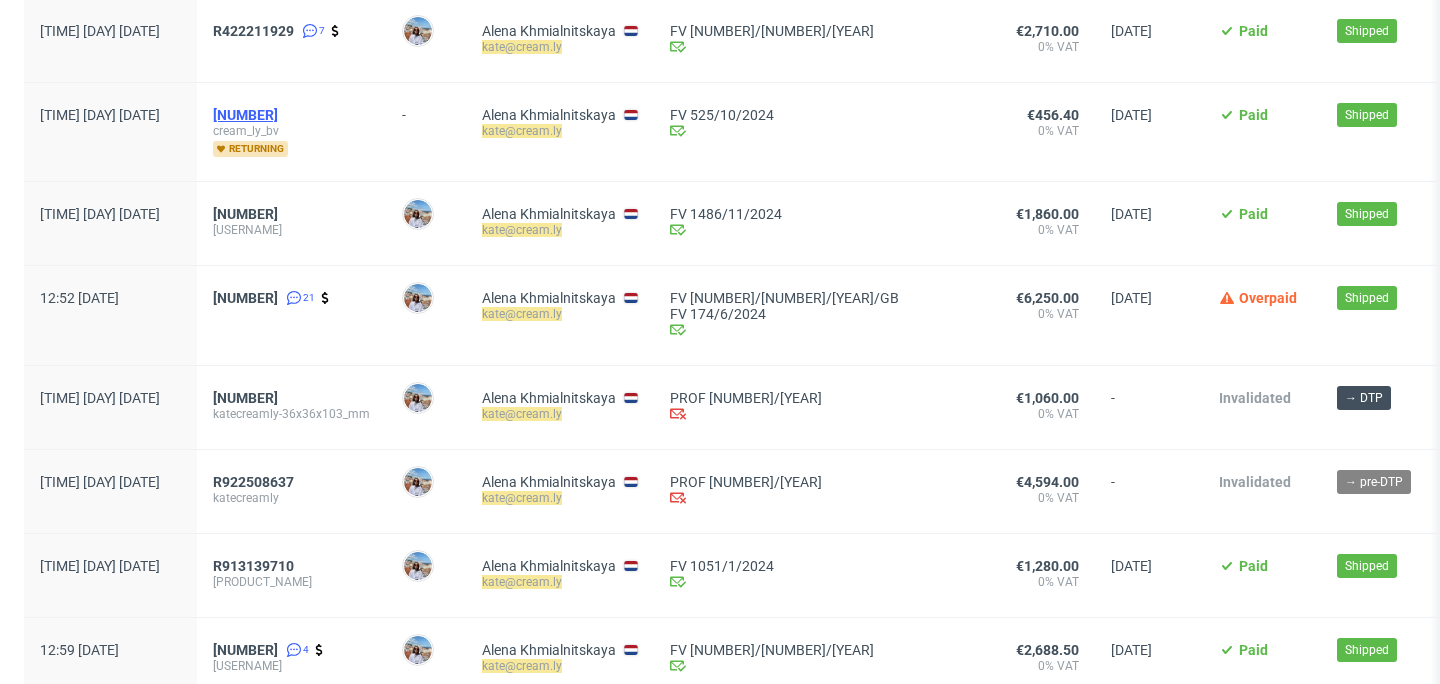 click on "R593593240" at bounding box center [245, 115] 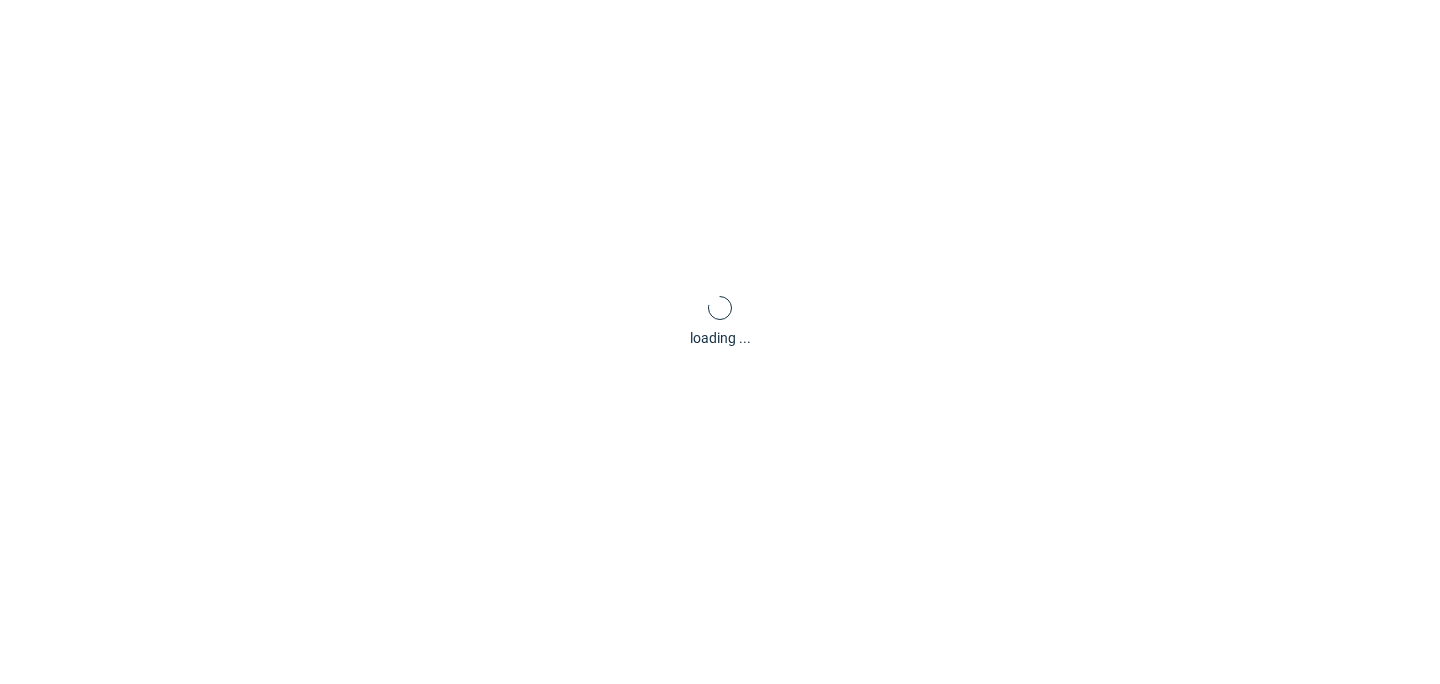 scroll, scrollTop: 5, scrollLeft: 0, axis: vertical 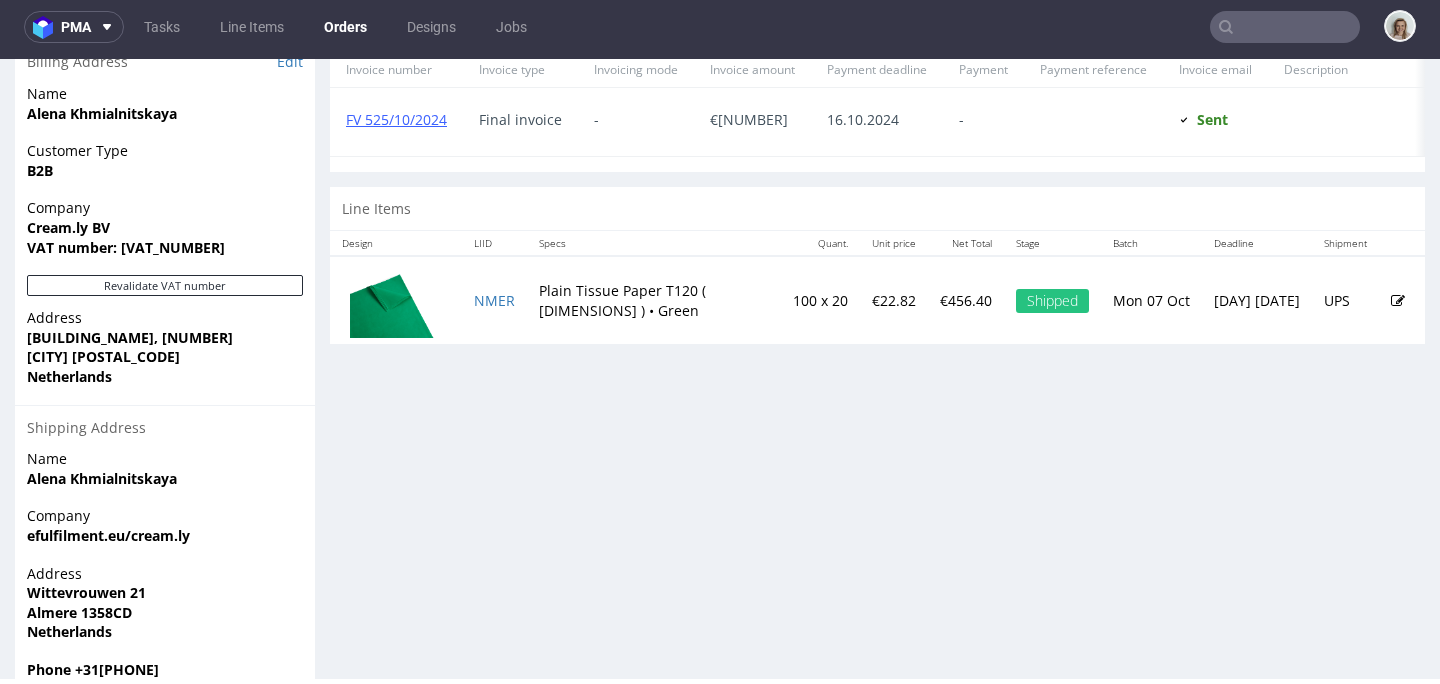 type on "kate@cream.ly" 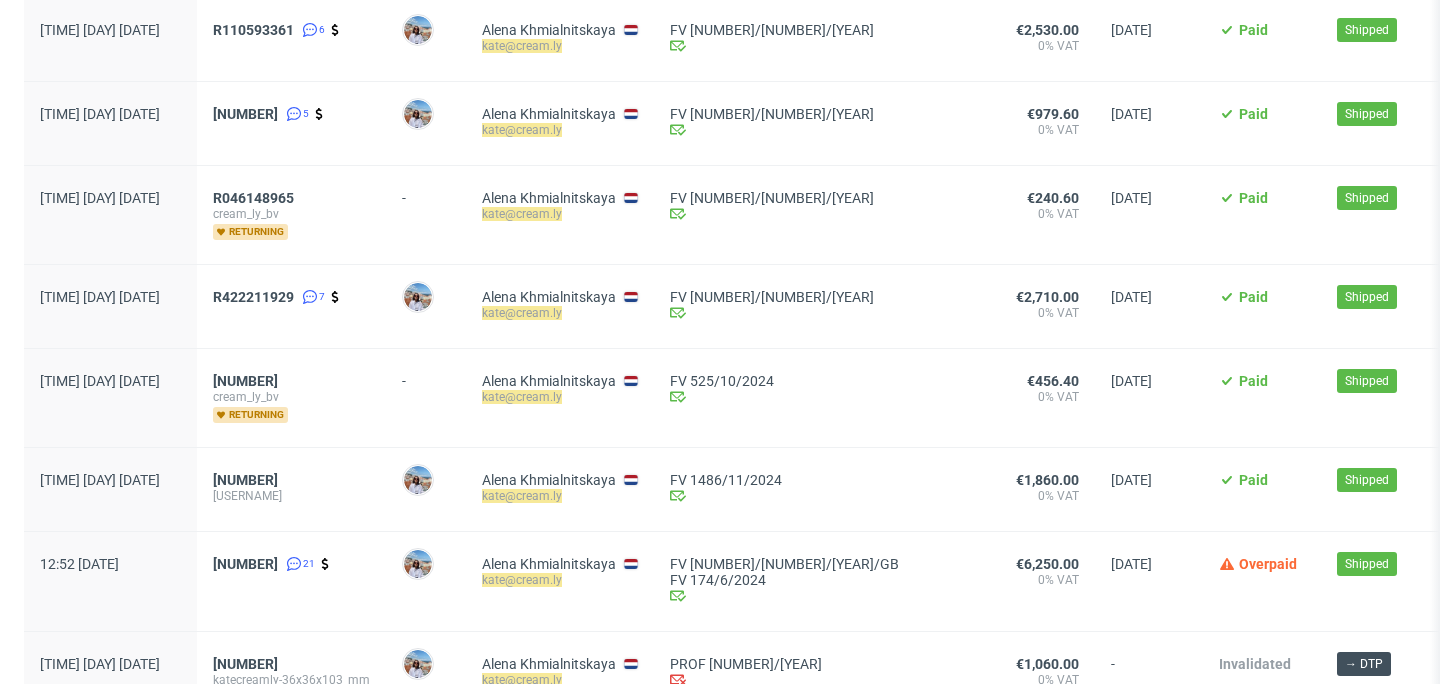 scroll, scrollTop: 1291, scrollLeft: 0, axis: vertical 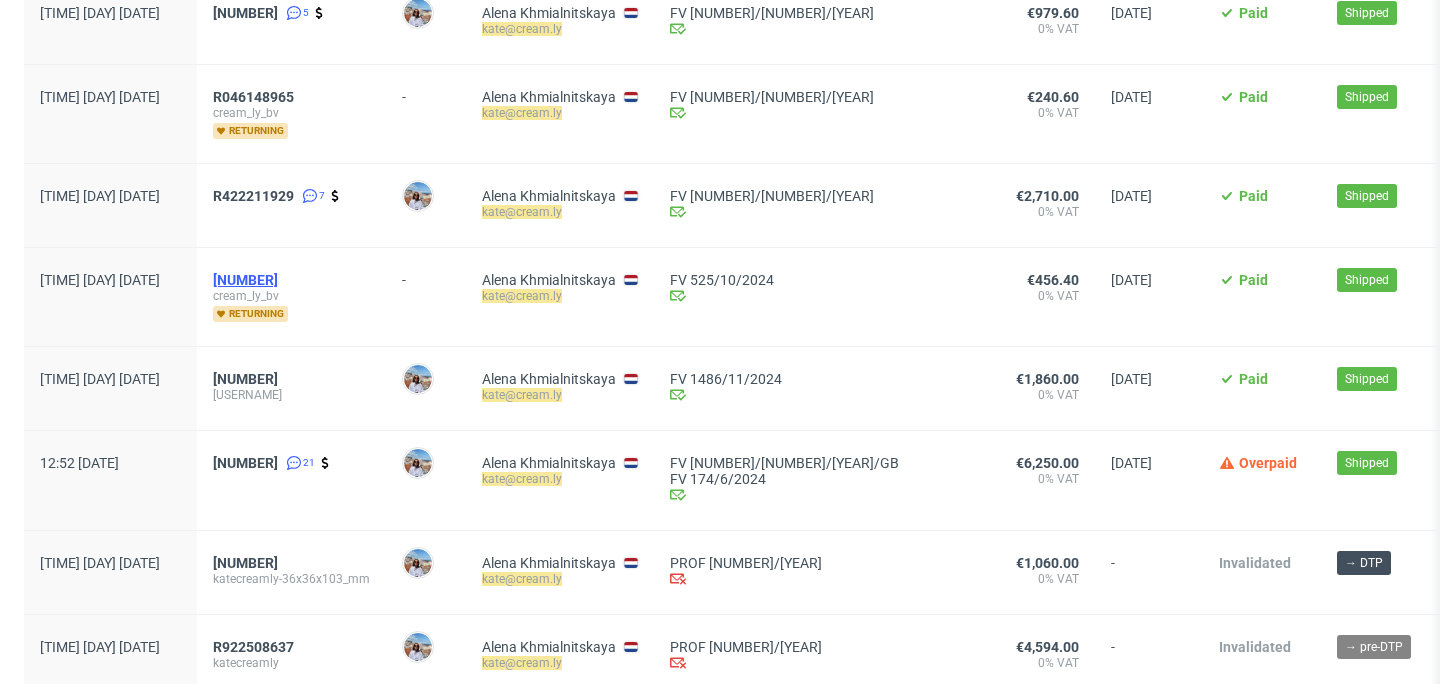 click on "R593593240" at bounding box center (245, 280) 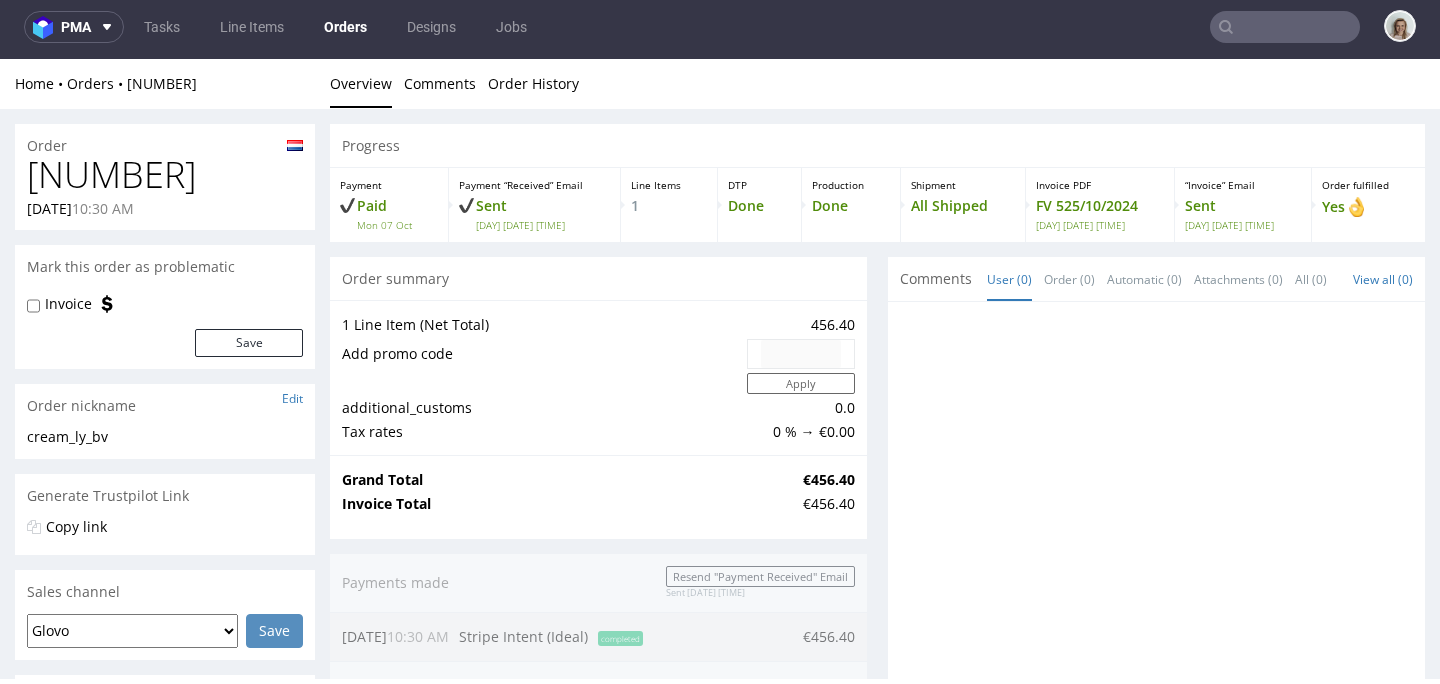 scroll, scrollTop: 0, scrollLeft: 0, axis: both 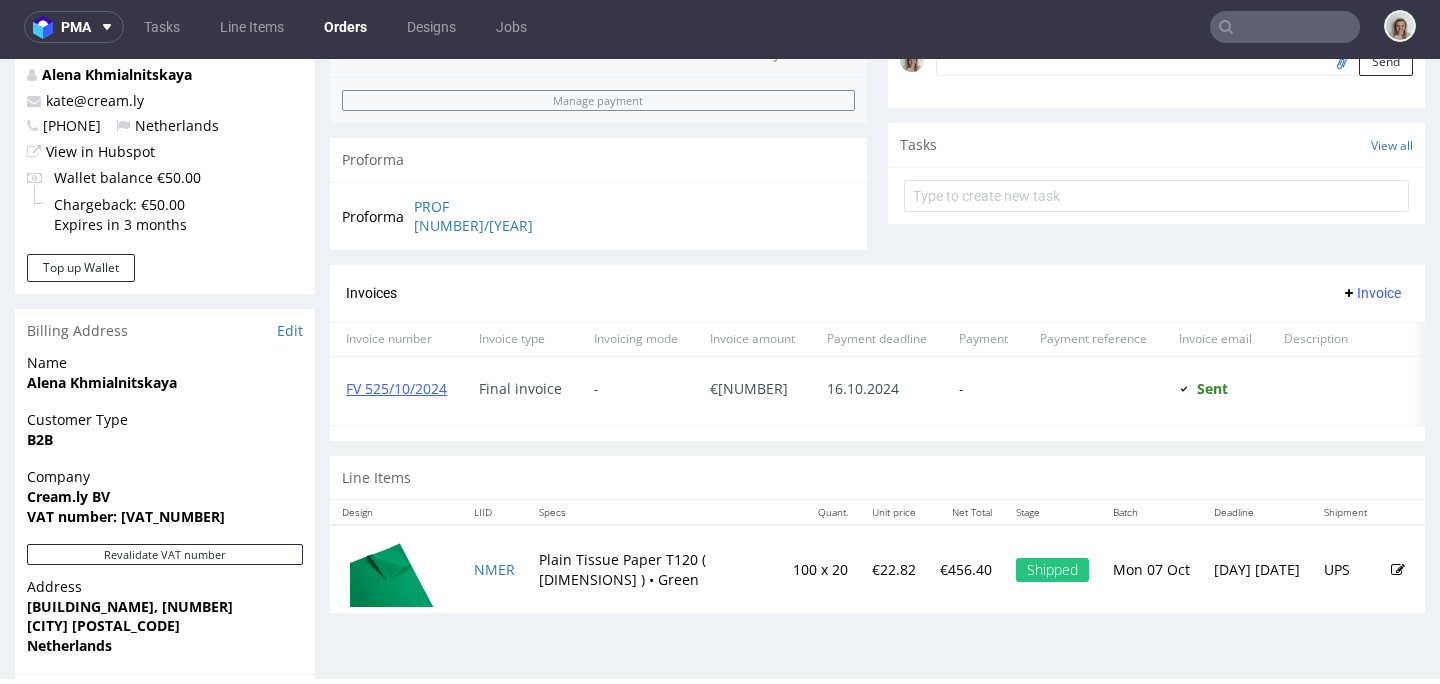 type on "kate@cream.ly" 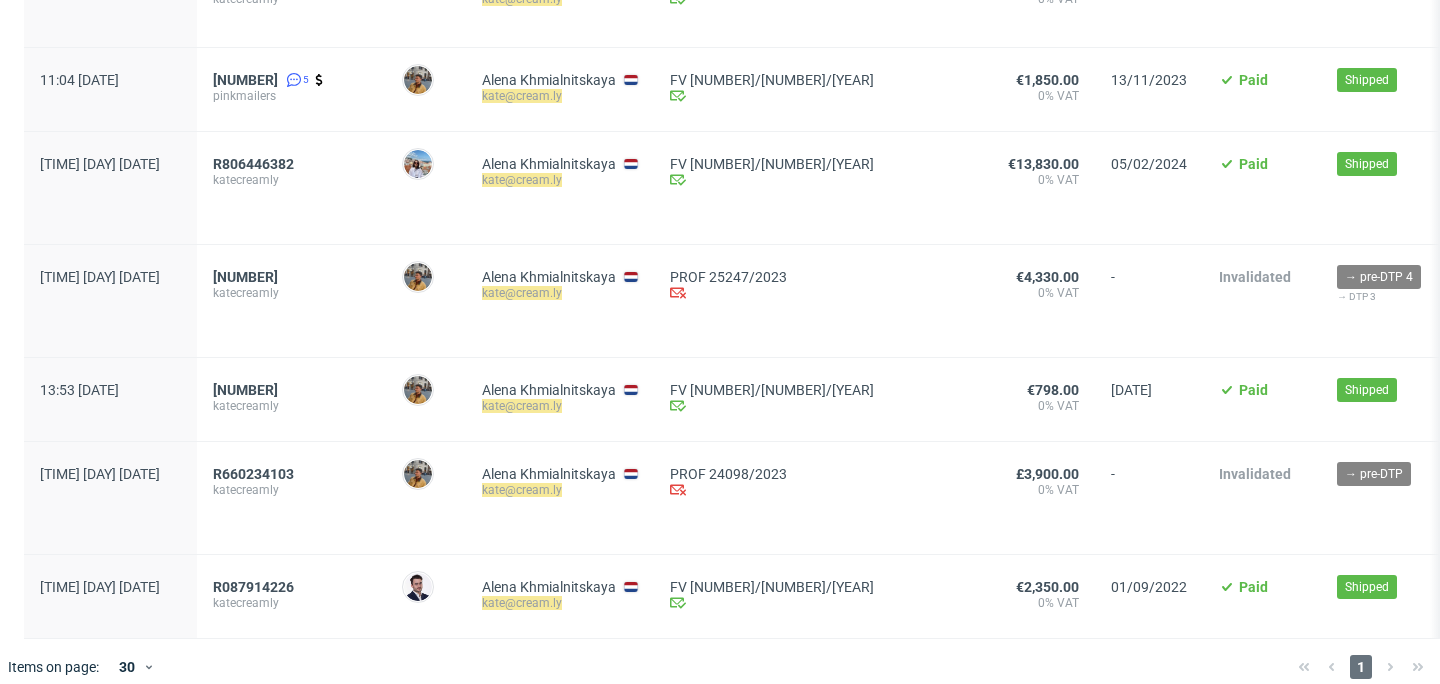 scroll, scrollTop: 2333, scrollLeft: 0, axis: vertical 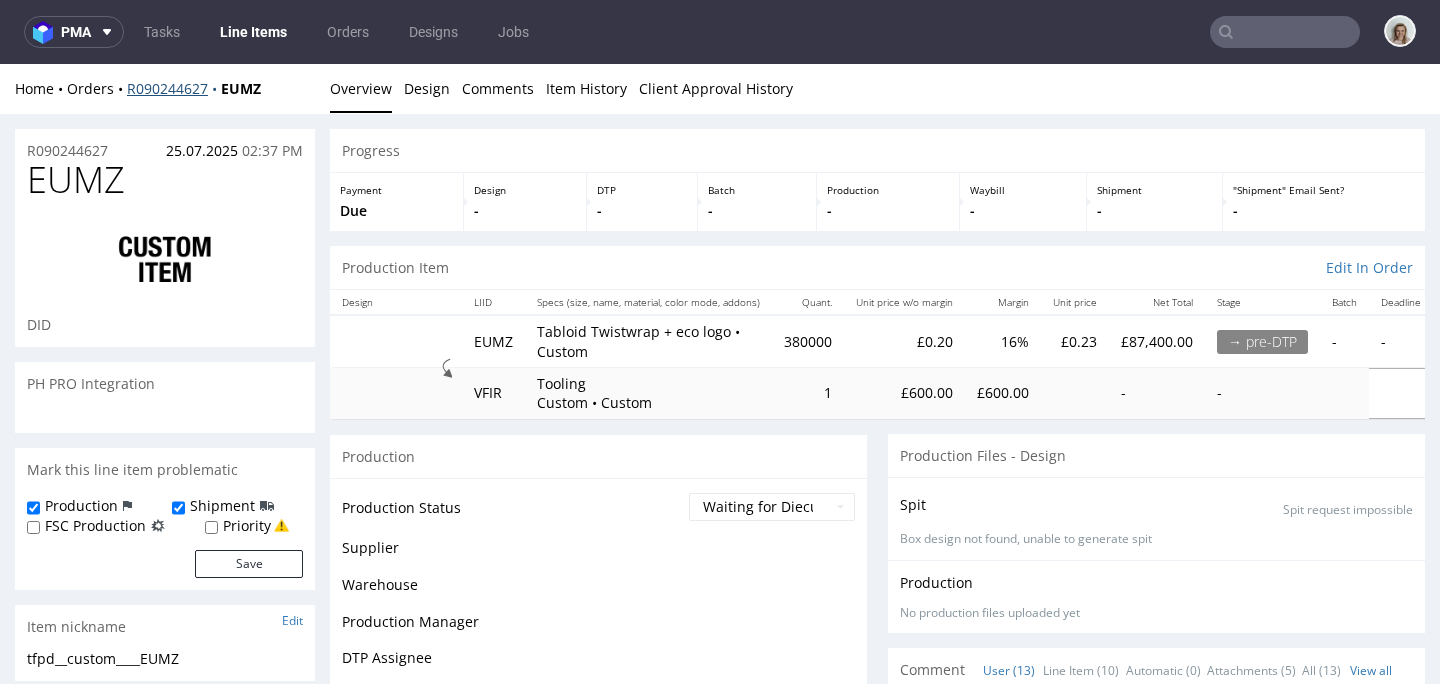 click on "R090244627" at bounding box center (174, 88) 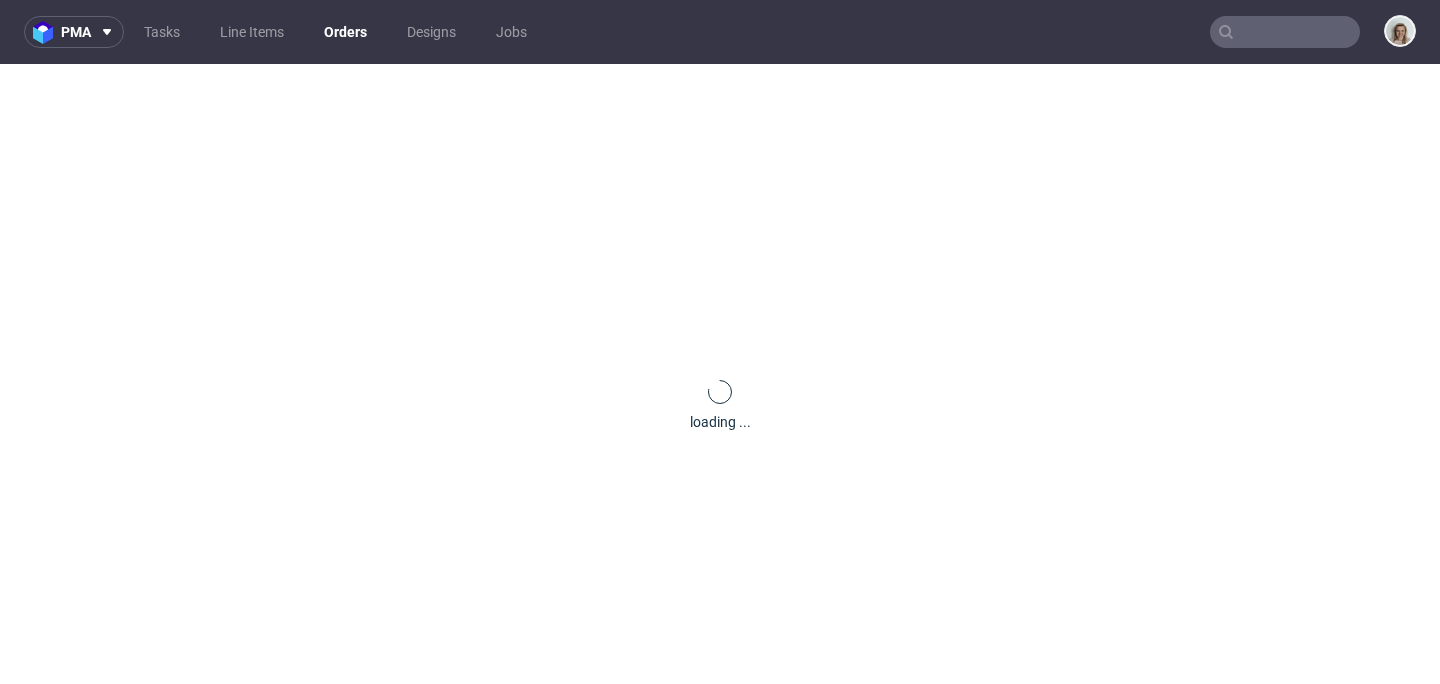 scroll, scrollTop: 0, scrollLeft: 0, axis: both 